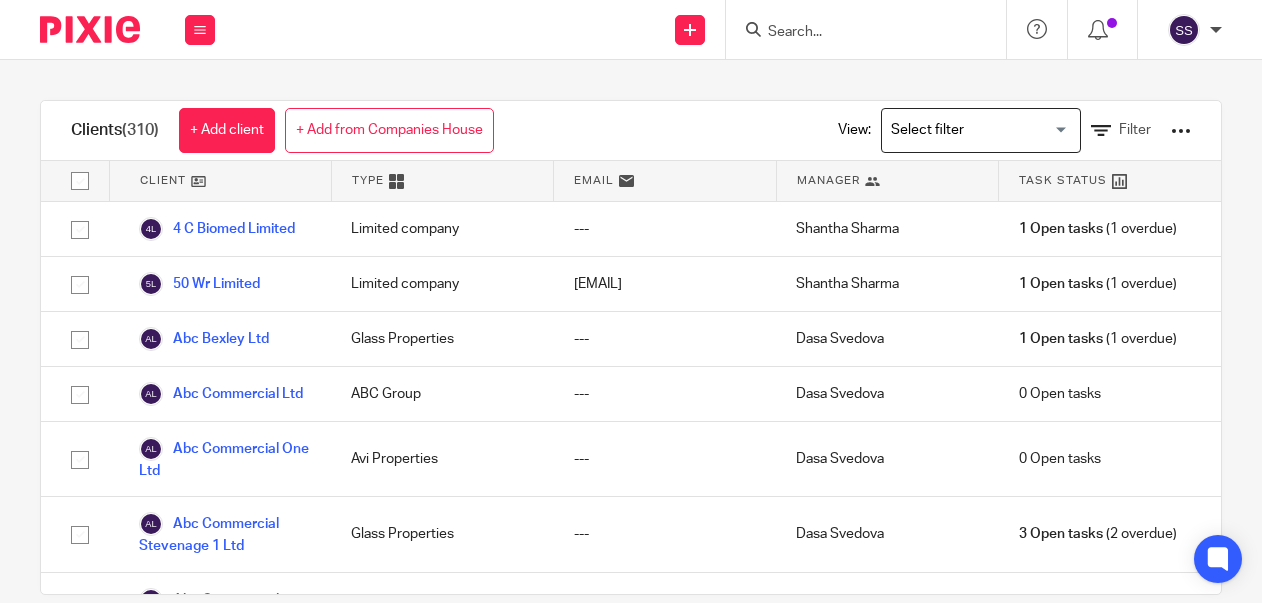 scroll, scrollTop: 0, scrollLeft: 0, axis: both 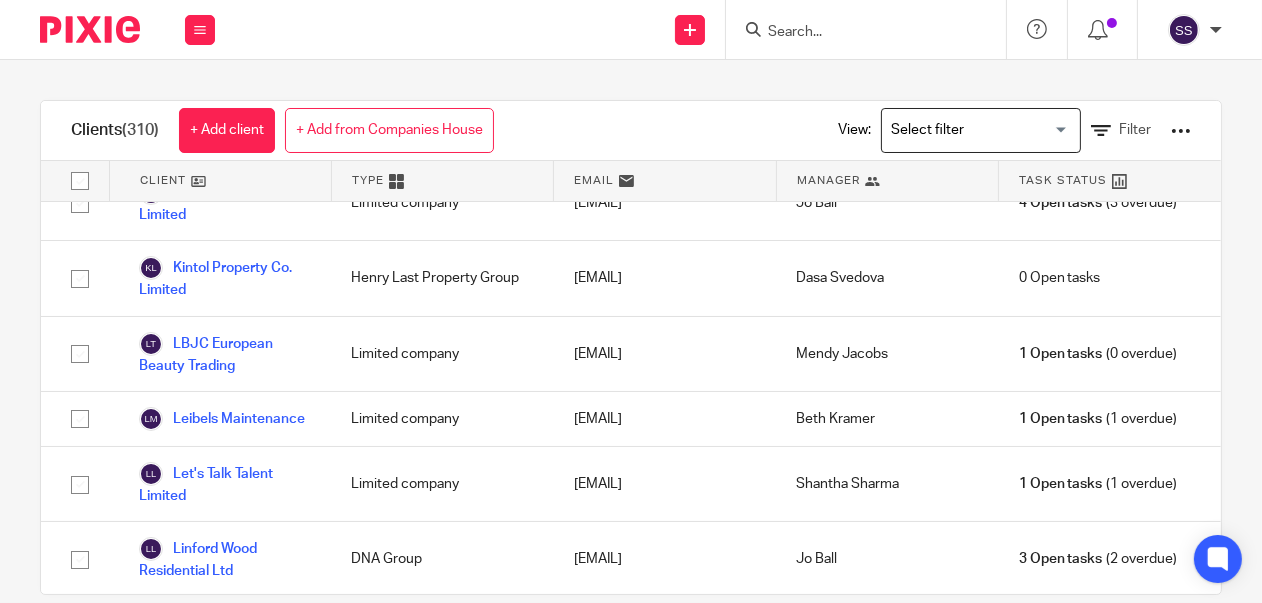 click on "Jsk Analytics Ltd" at bounding box center [211, 8] 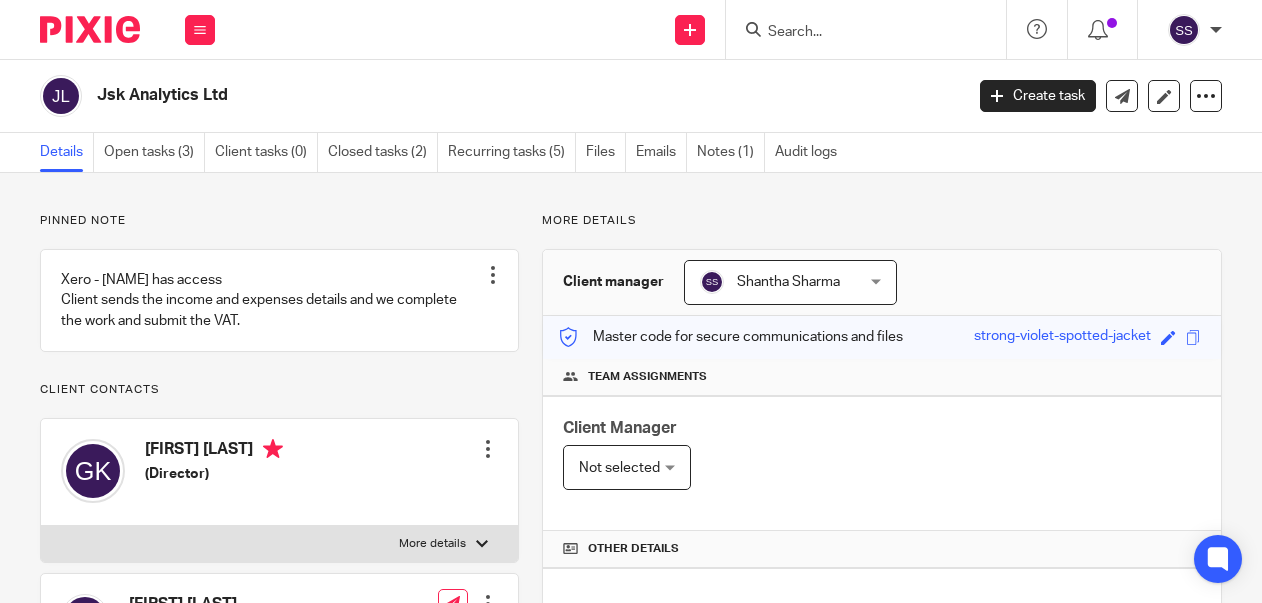 scroll, scrollTop: 0, scrollLeft: 0, axis: both 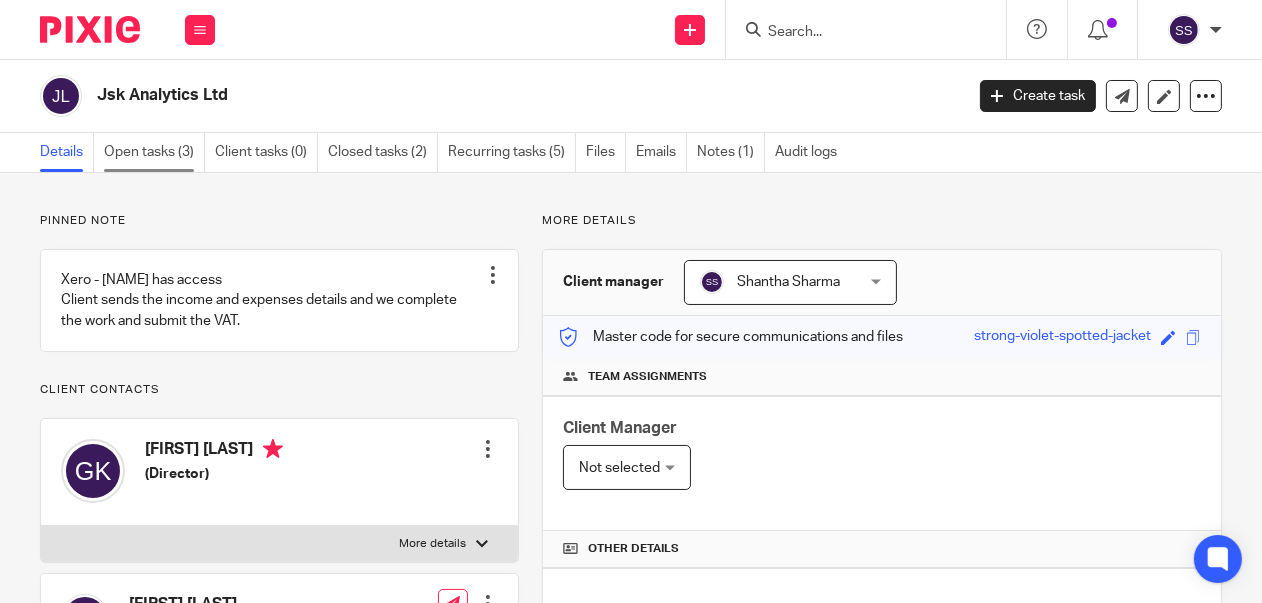 click on "Open tasks (3)" at bounding box center (154, 152) 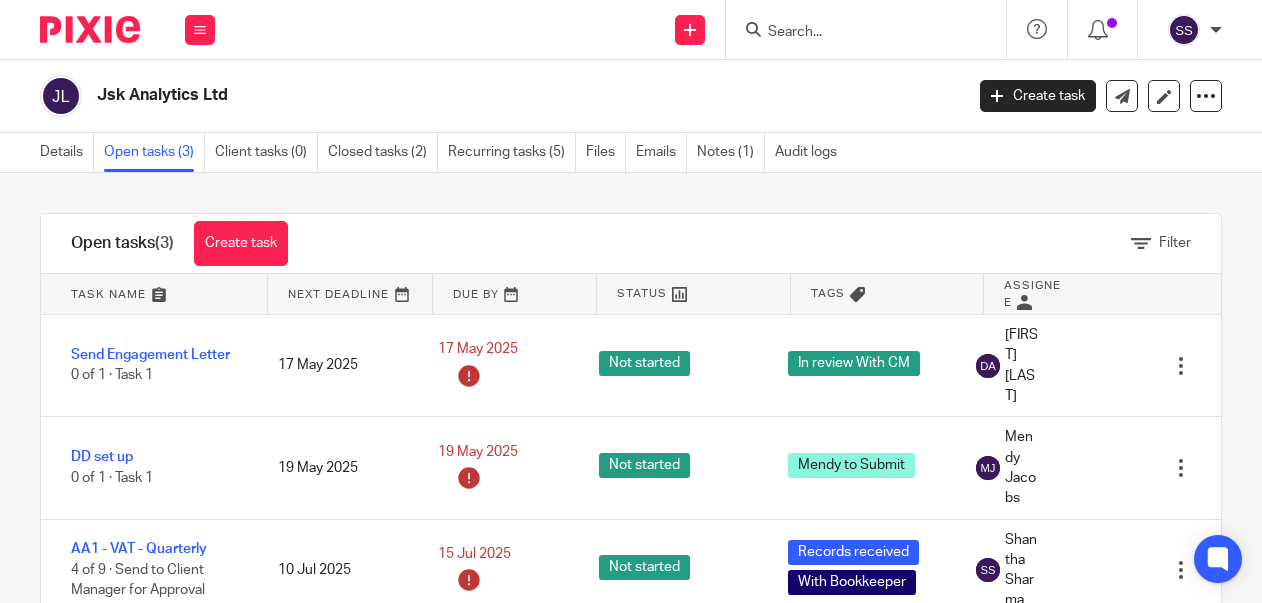scroll, scrollTop: 0, scrollLeft: 0, axis: both 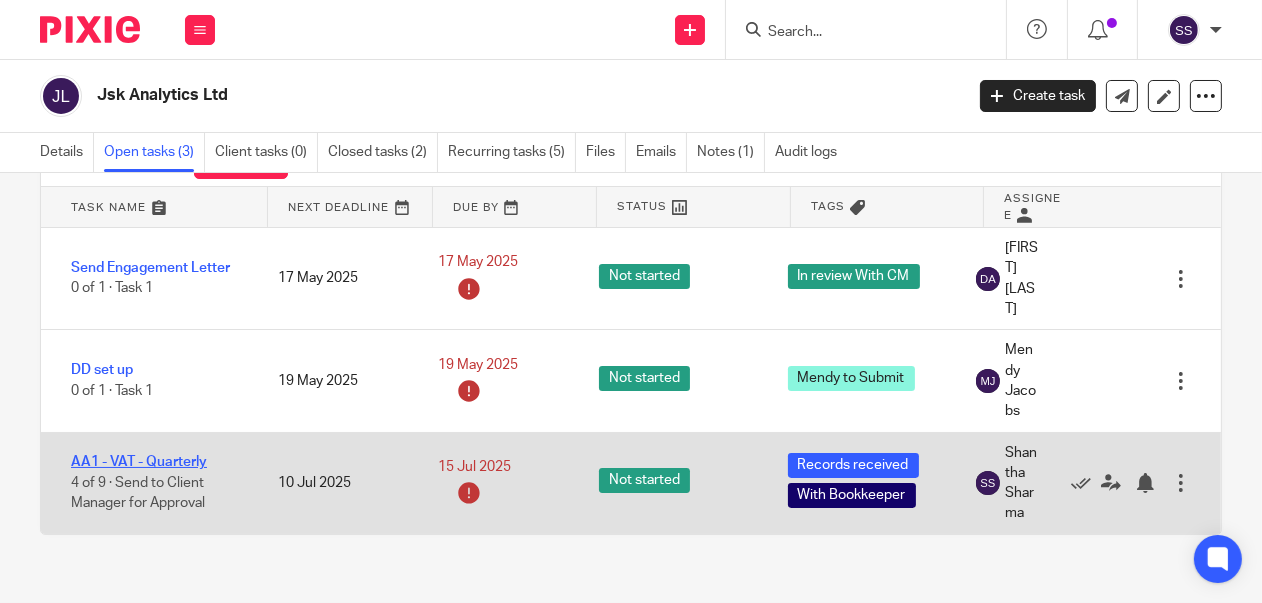 click on "AA1 - VAT - Quarterly" at bounding box center (139, 462) 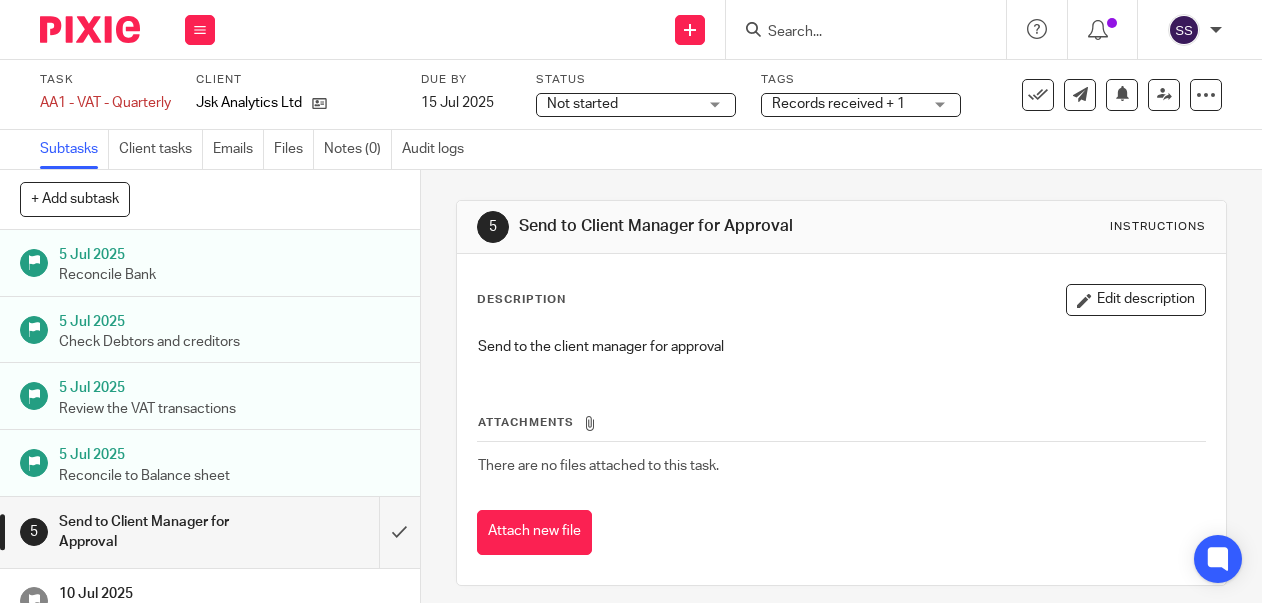 scroll, scrollTop: 0, scrollLeft: 0, axis: both 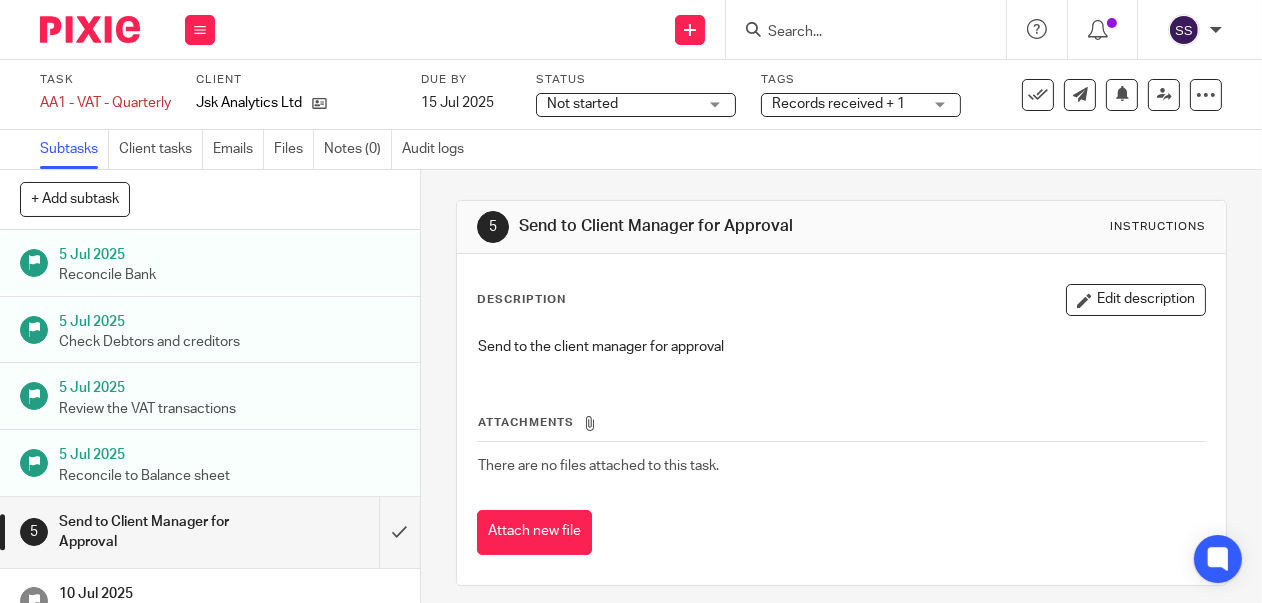 click on "Records received + 1" at bounding box center (861, 105) 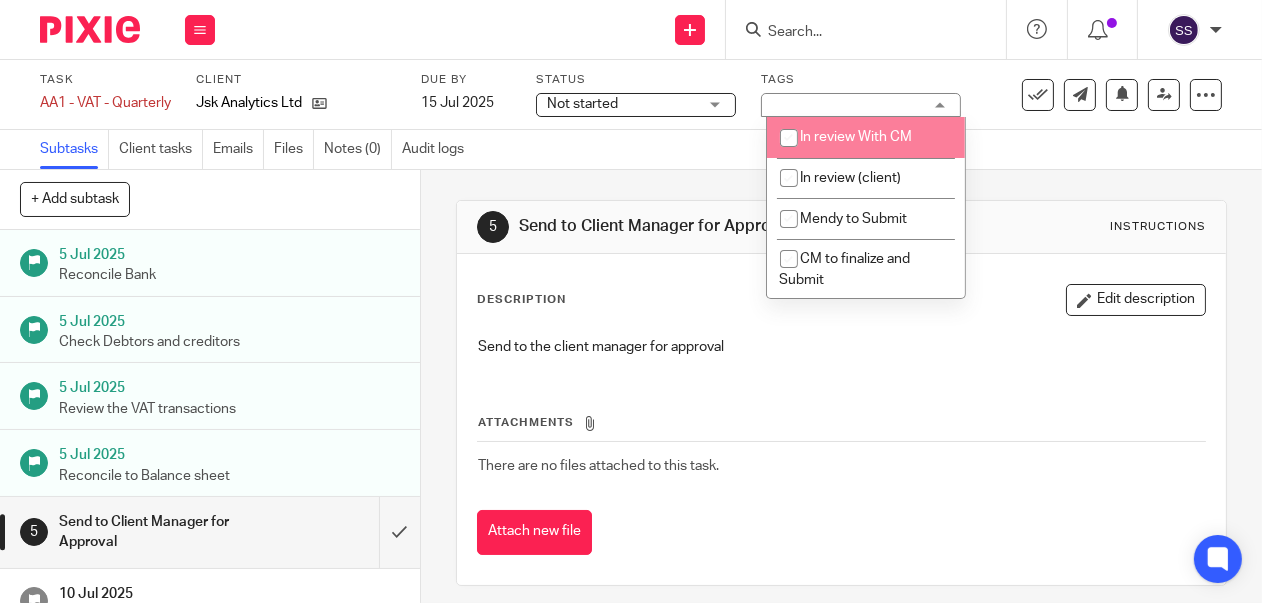 click on "In review With CM" at bounding box center [857, 137] 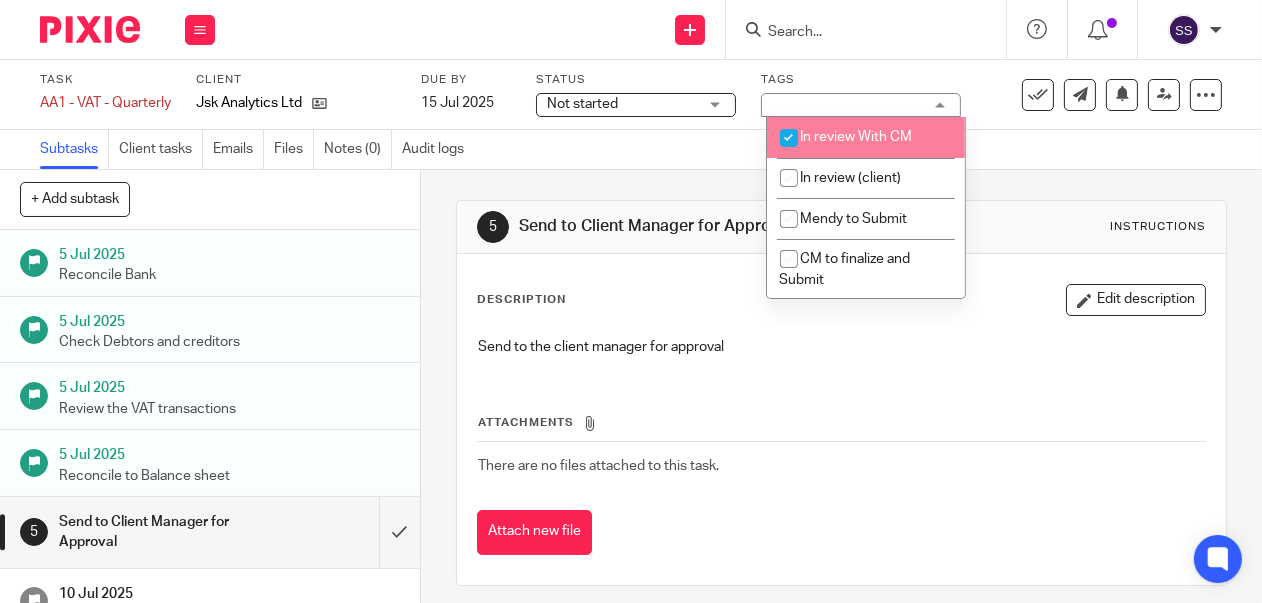 checkbox on "true" 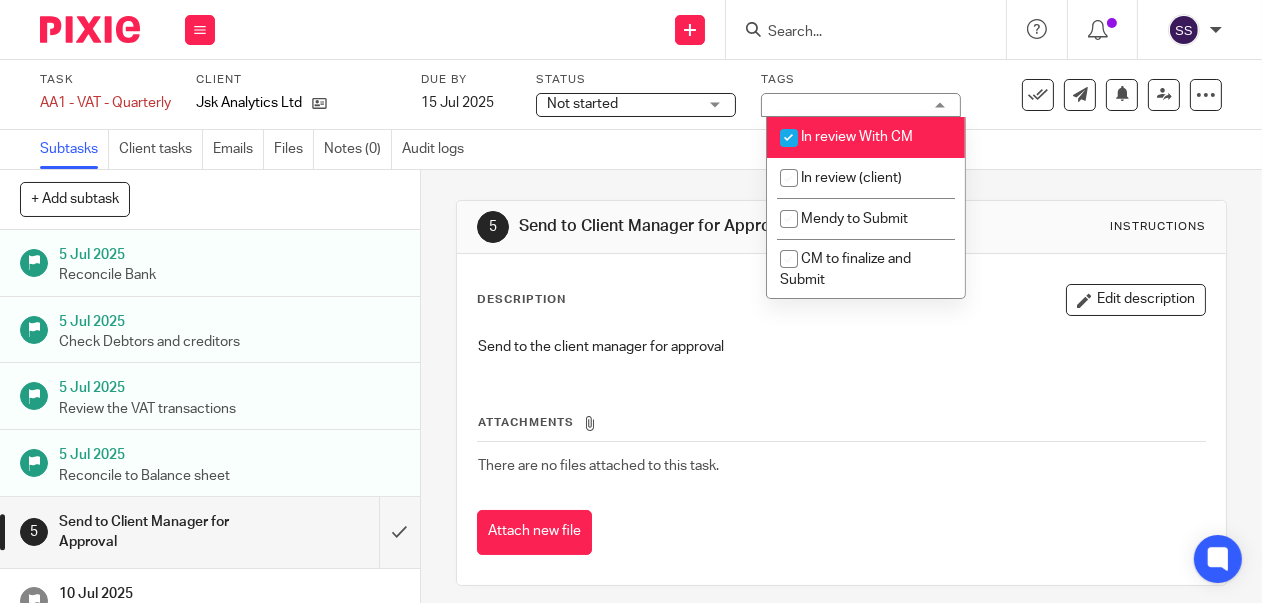 click on "Not started
Not started" at bounding box center (636, 105) 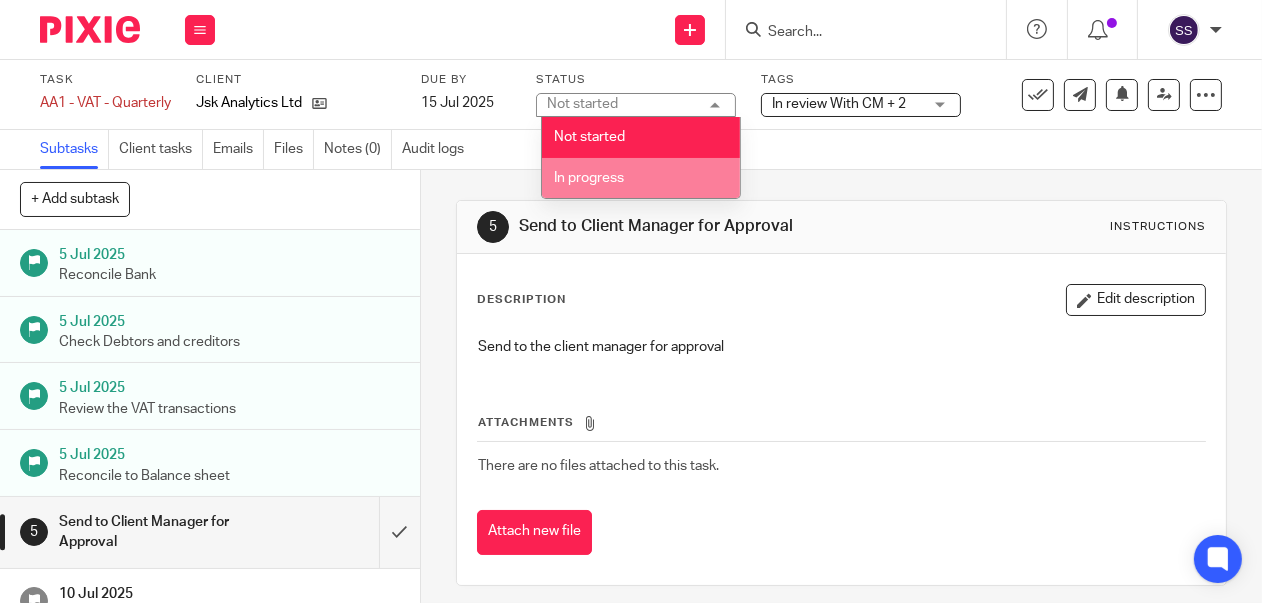 click on "In progress" at bounding box center (641, 178) 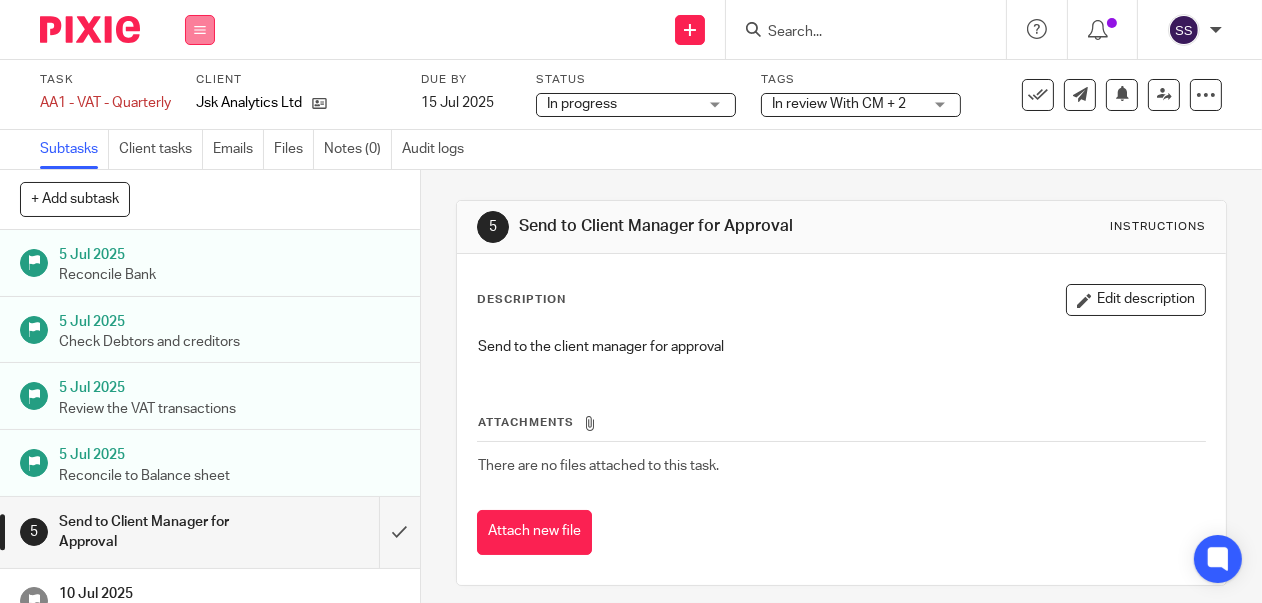 click at bounding box center (200, 30) 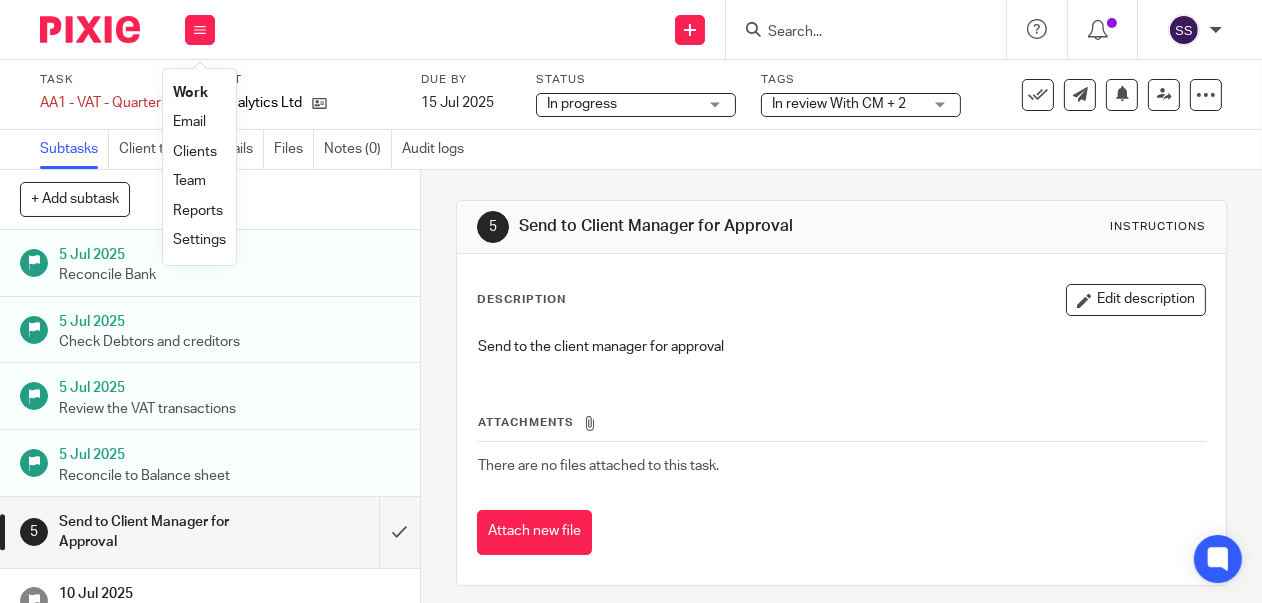 click on "Clients" at bounding box center [195, 152] 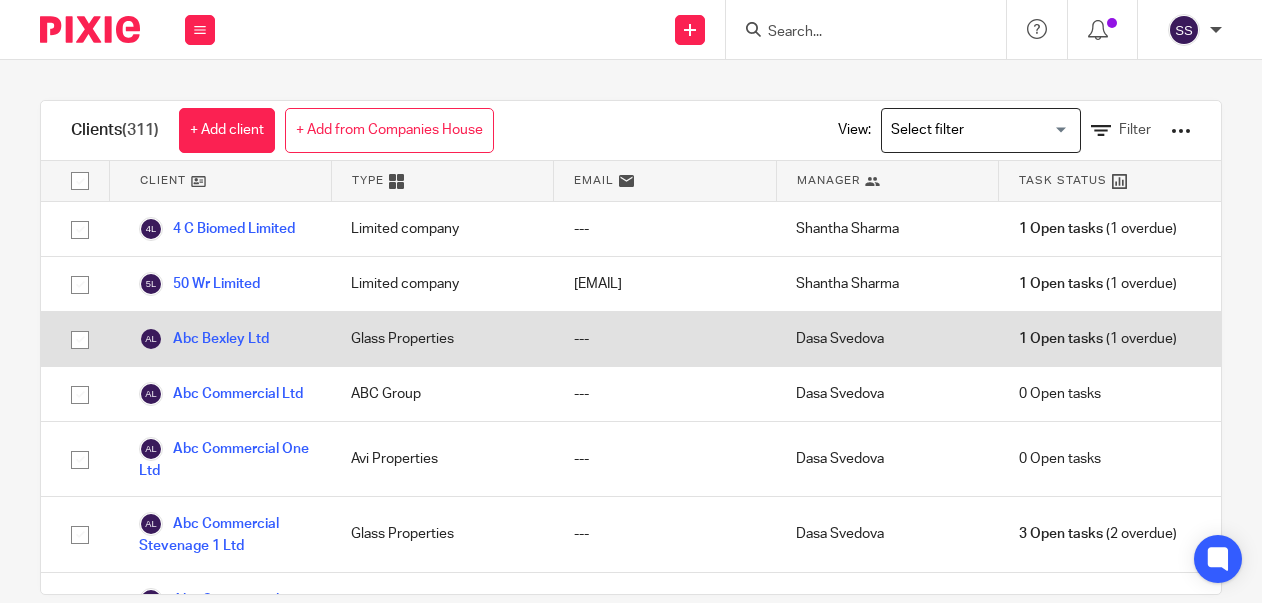 scroll, scrollTop: 0, scrollLeft: 0, axis: both 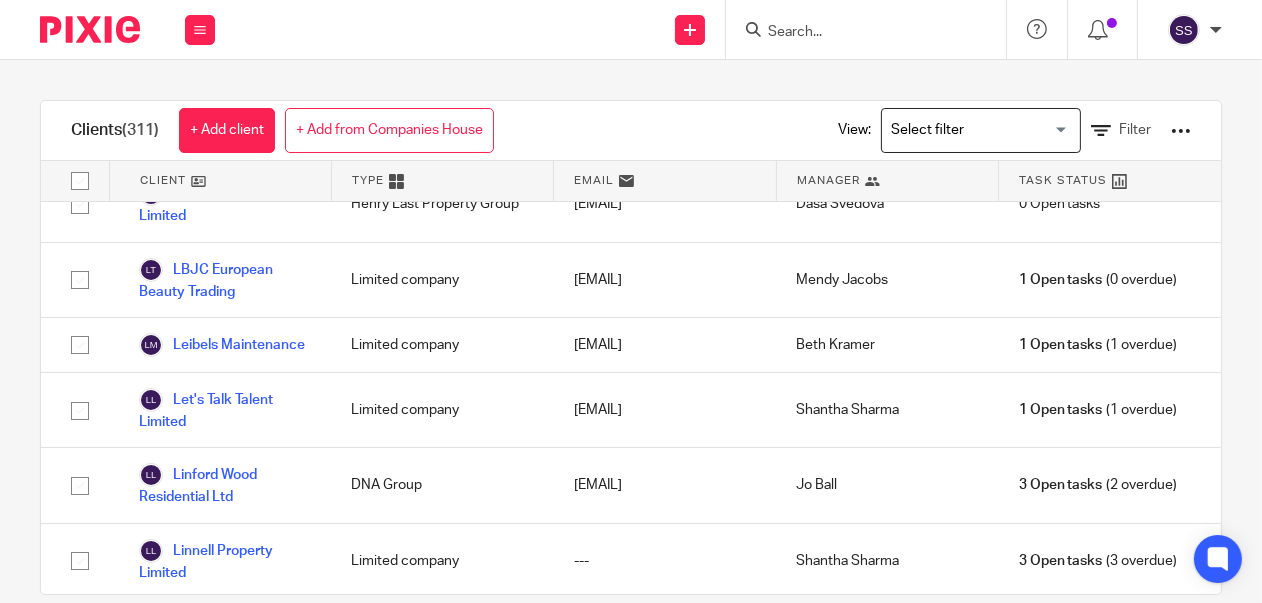 click on "Jsk Analytics Ltd" at bounding box center (211, -66) 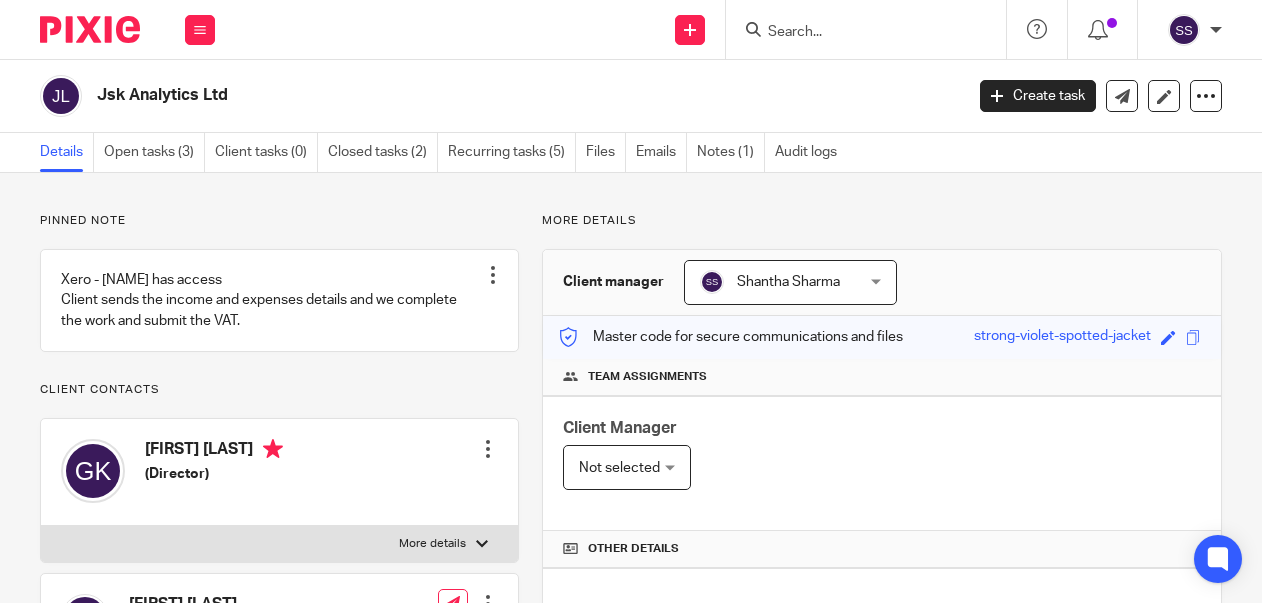scroll, scrollTop: 0, scrollLeft: 0, axis: both 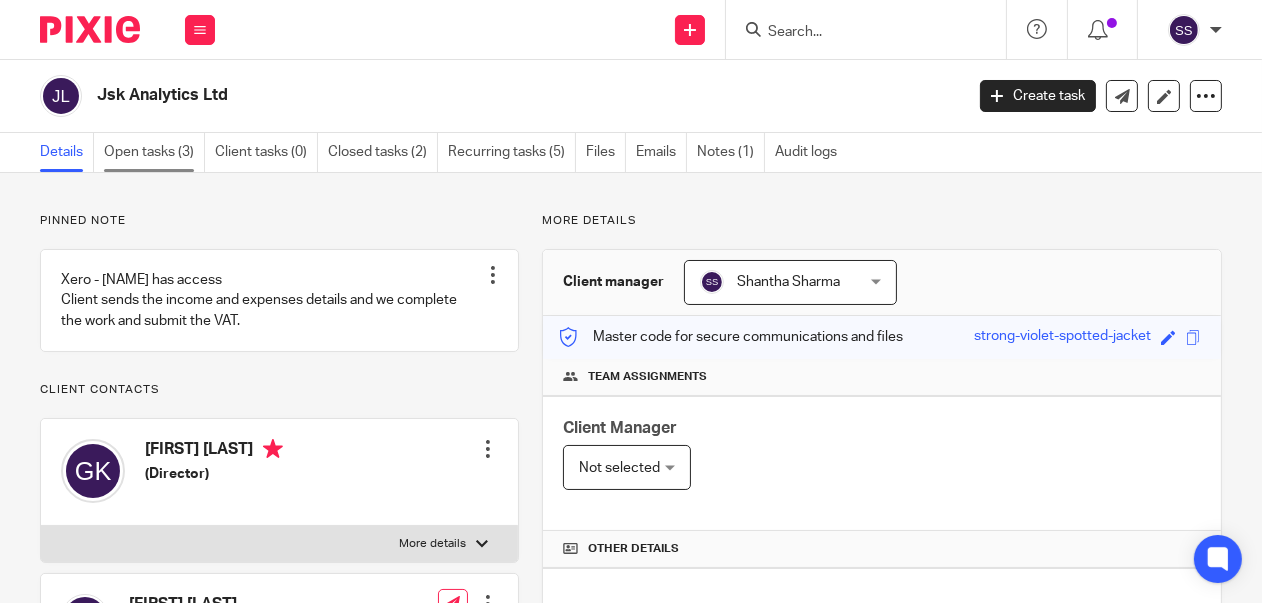 click on "Open tasks (3)" at bounding box center (154, 152) 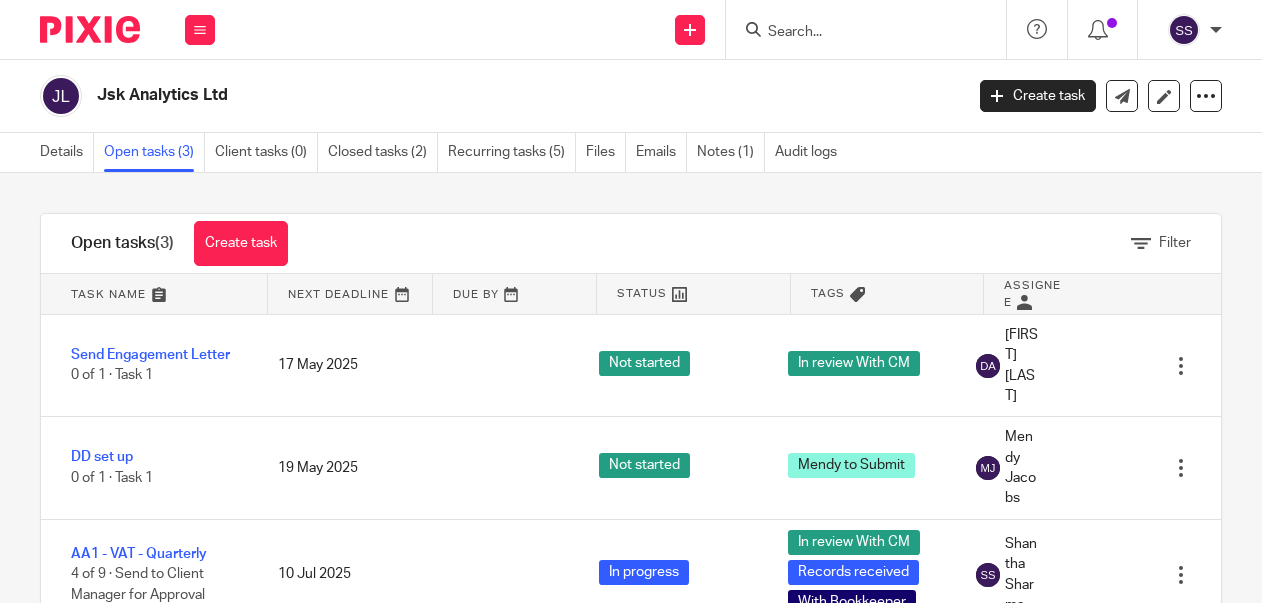 scroll, scrollTop: 0, scrollLeft: 0, axis: both 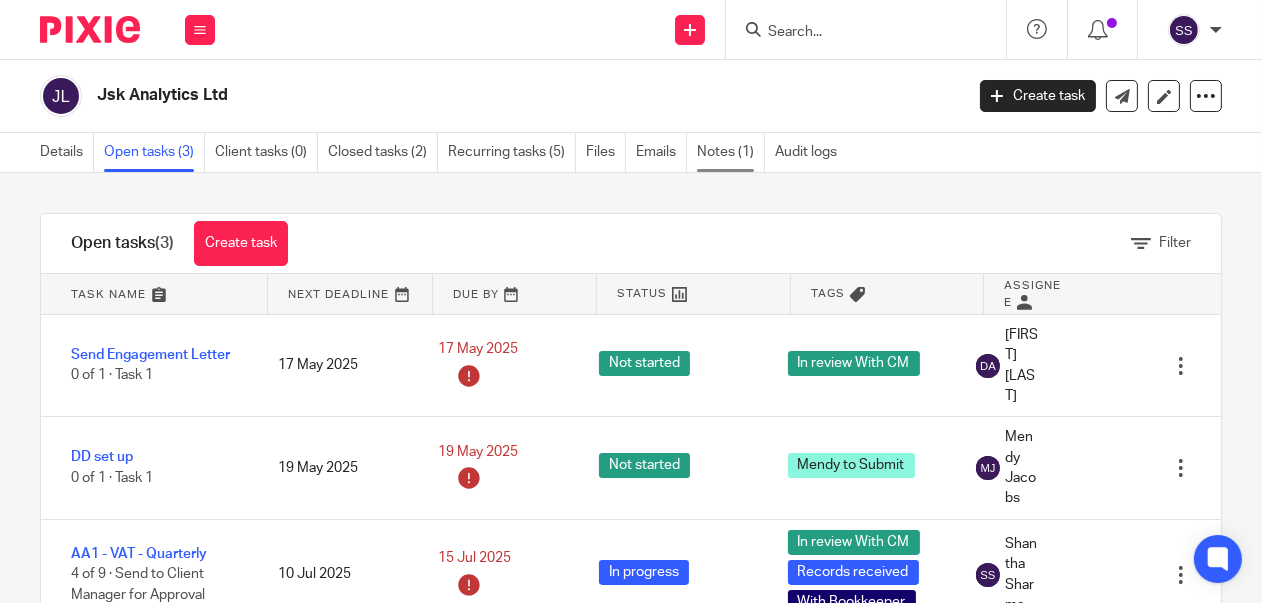 click on "Notes (1)" at bounding box center (731, 152) 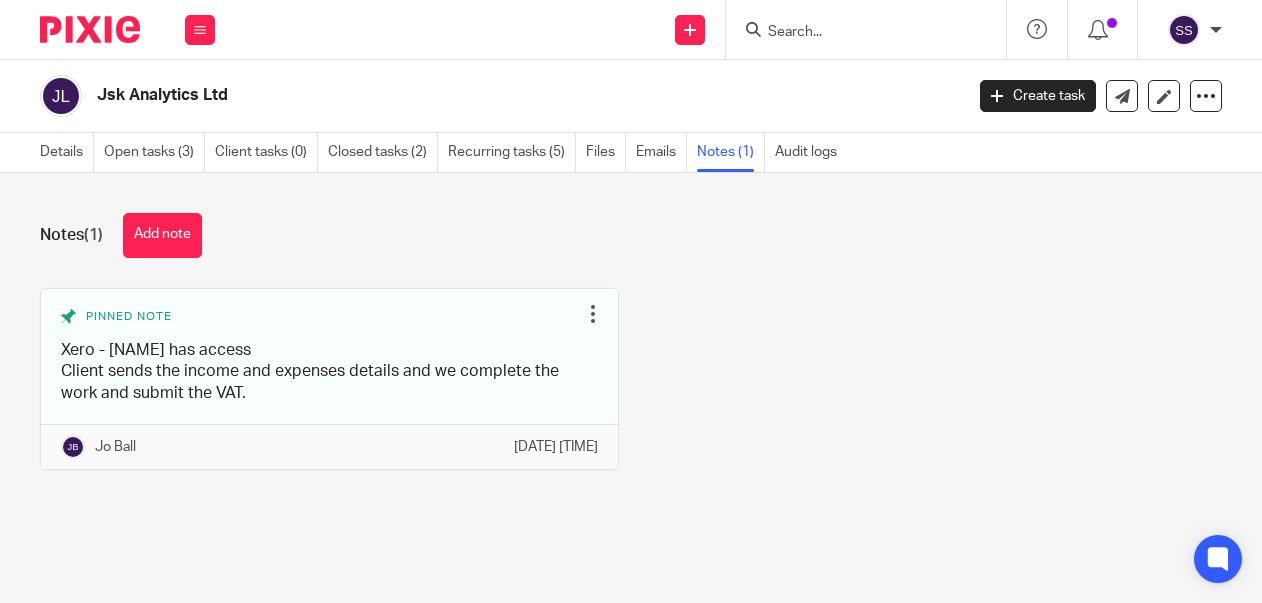 scroll, scrollTop: 0, scrollLeft: 0, axis: both 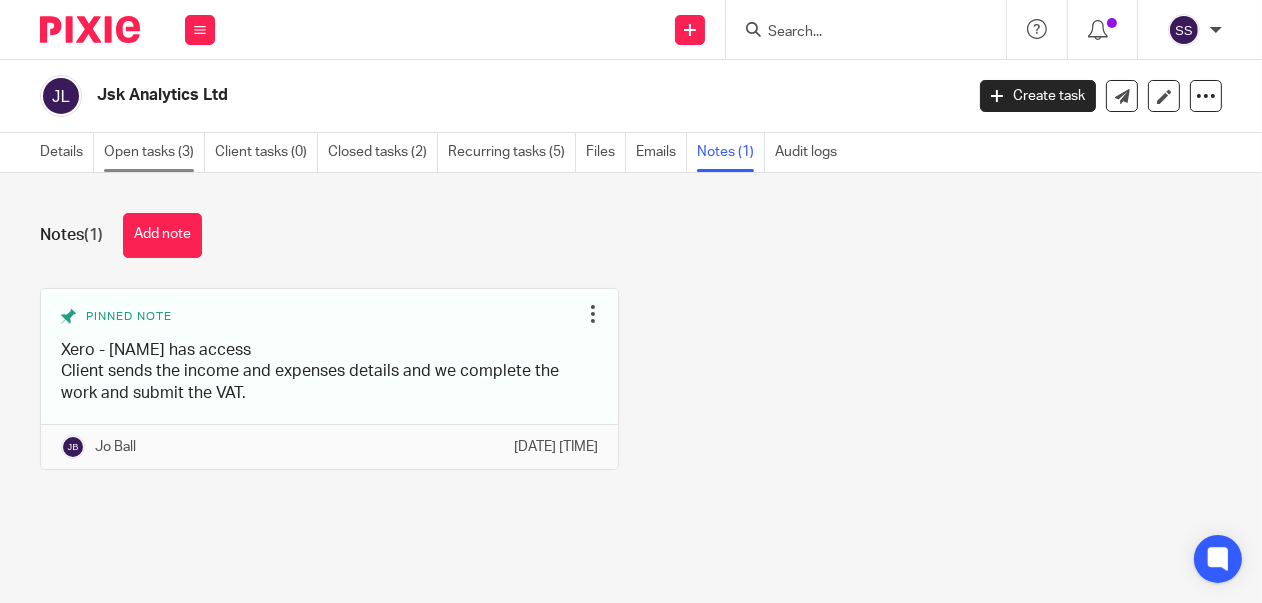 click on "Open tasks (3)" at bounding box center [154, 152] 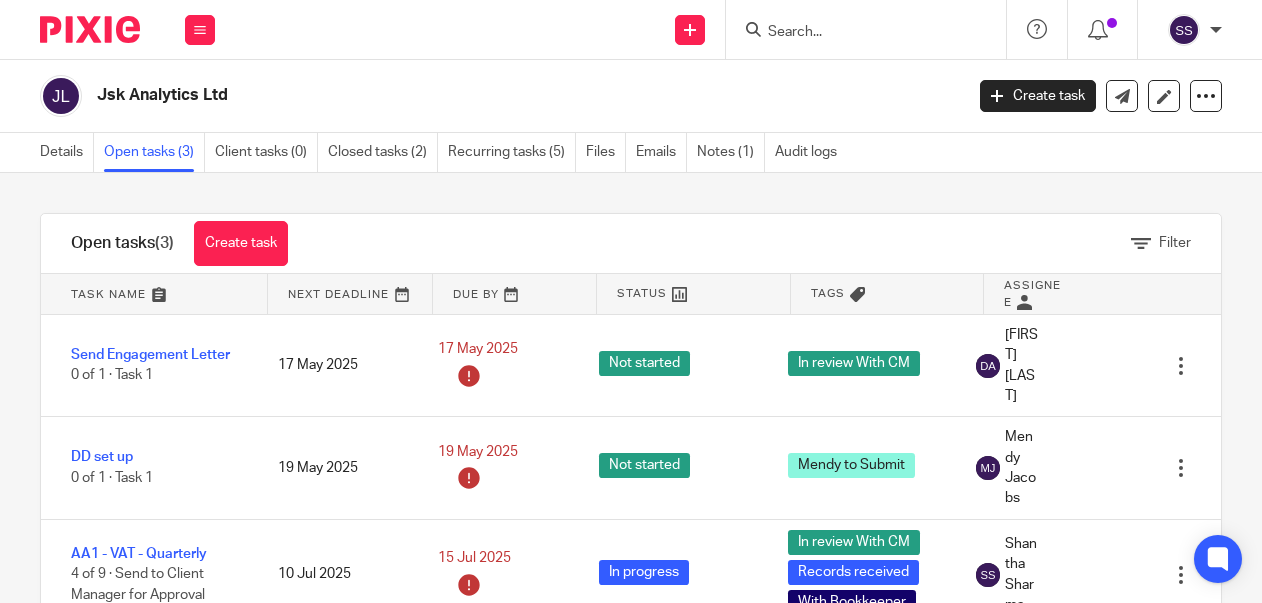 scroll, scrollTop: 0, scrollLeft: 0, axis: both 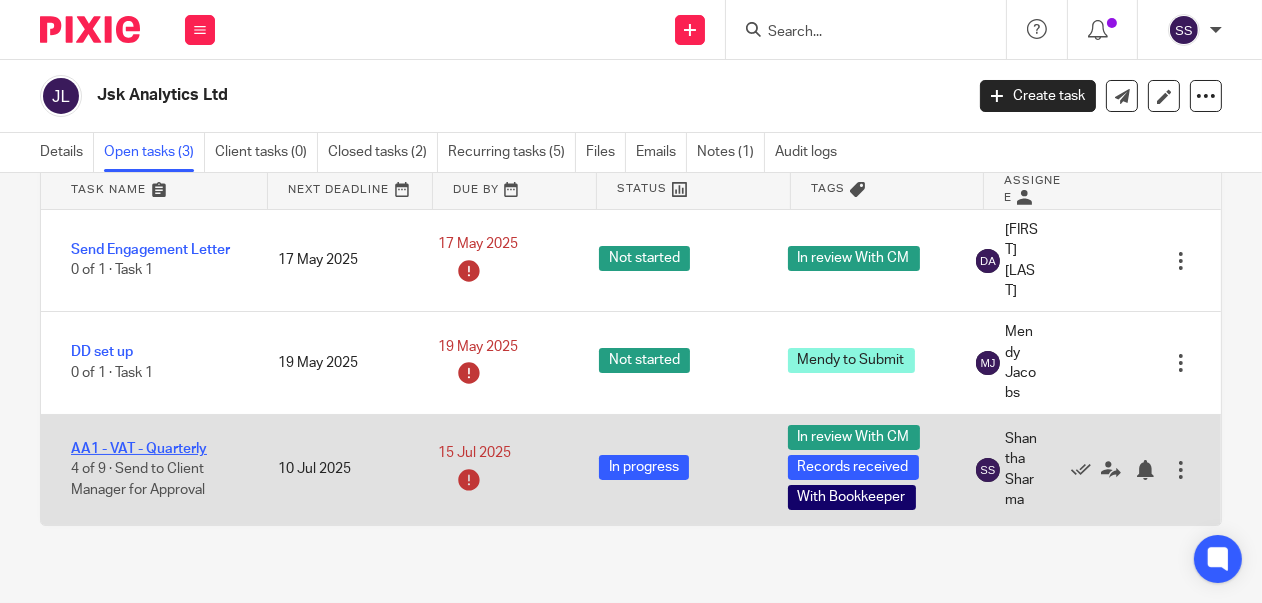 click on "AA1 - VAT - Quarterly" at bounding box center (139, 449) 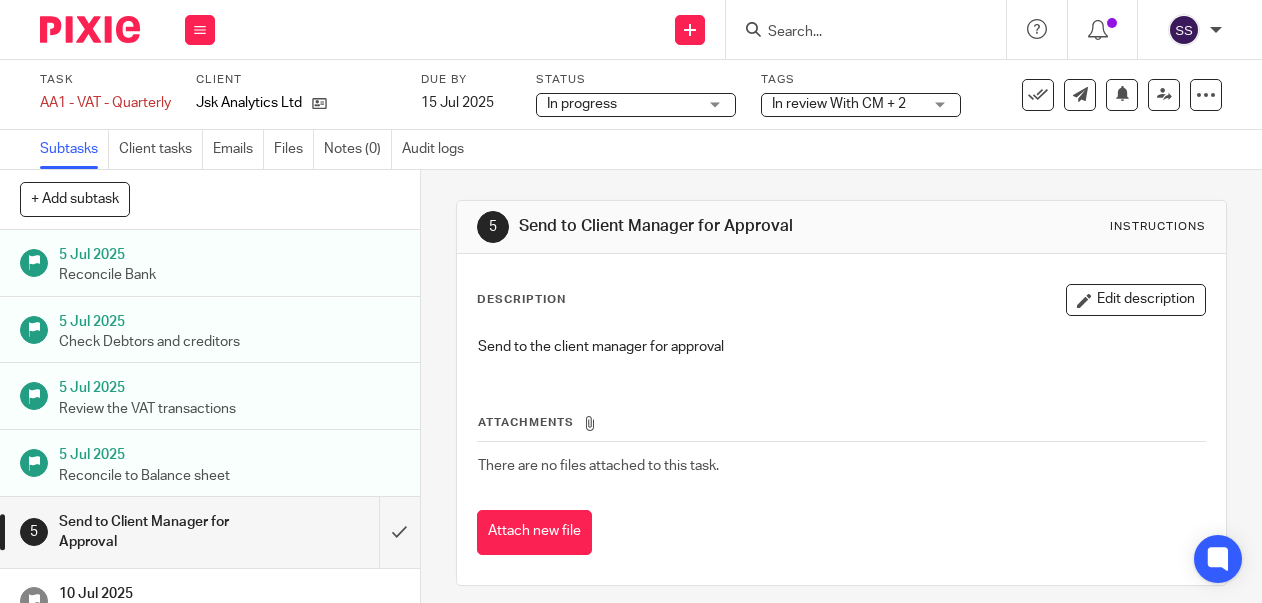 scroll, scrollTop: 0, scrollLeft: 0, axis: both 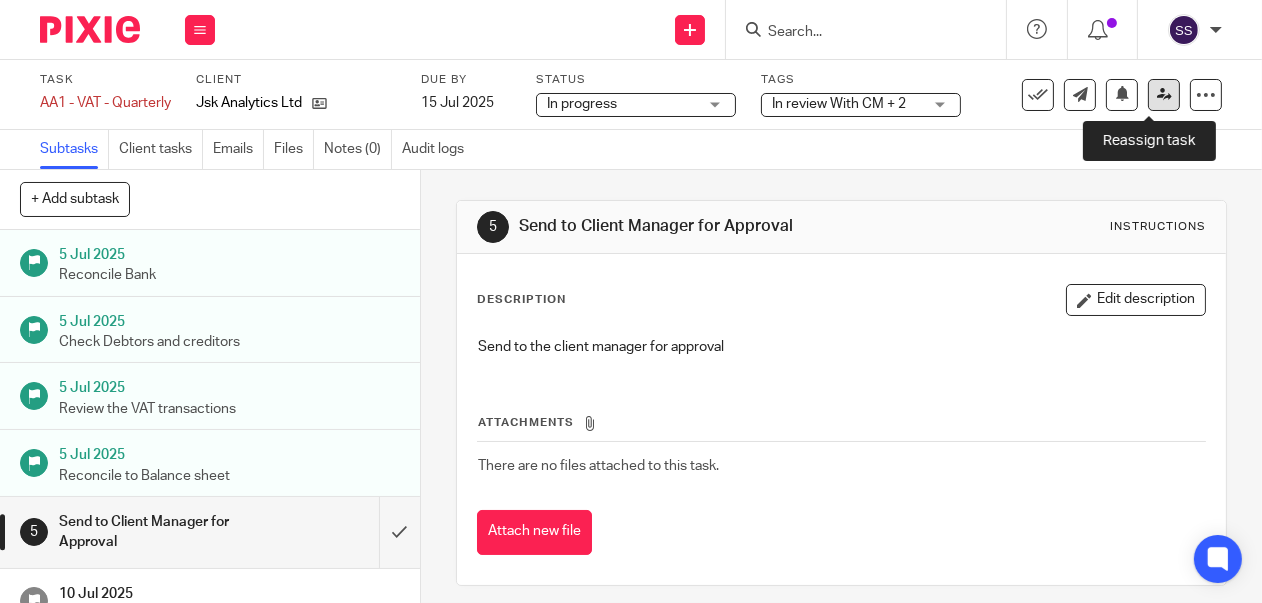 click at bounding box center (1164, 94) 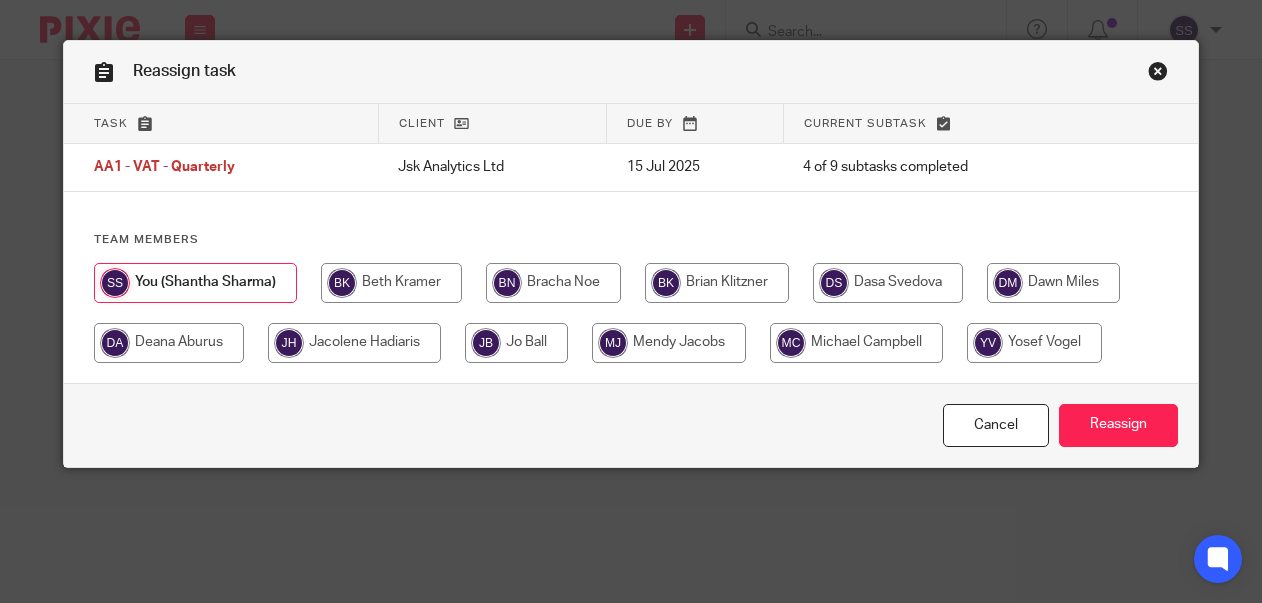 scroll, scrollTop: 0, scrollLeft: 0, axis: both 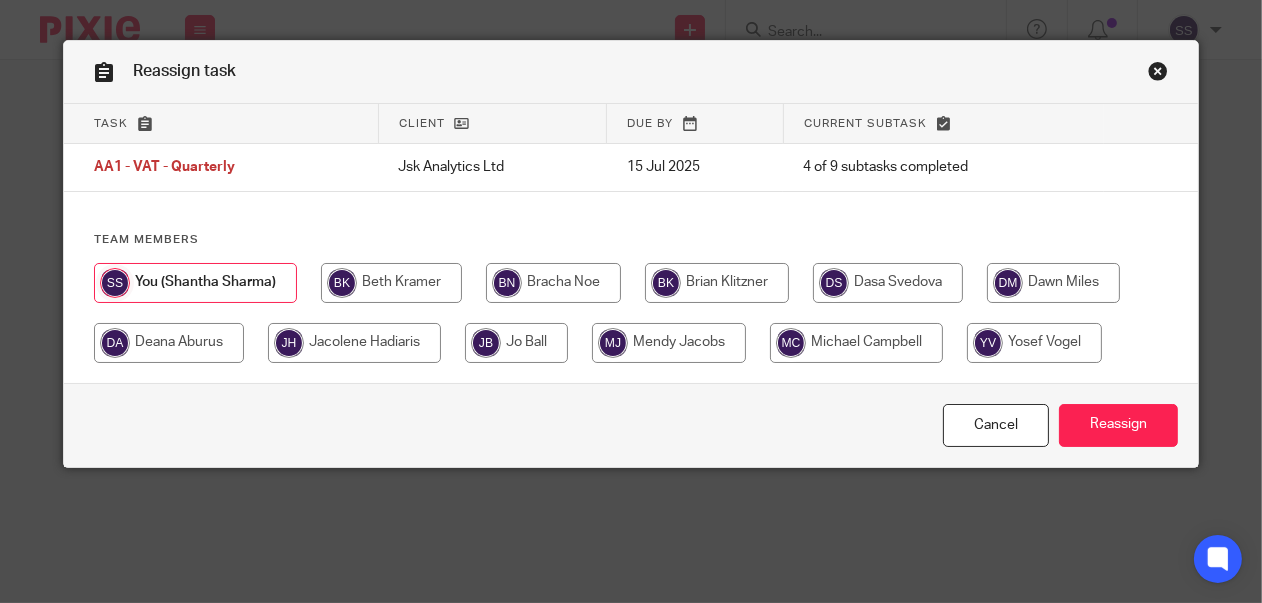 click at bounding box center [516, 343] 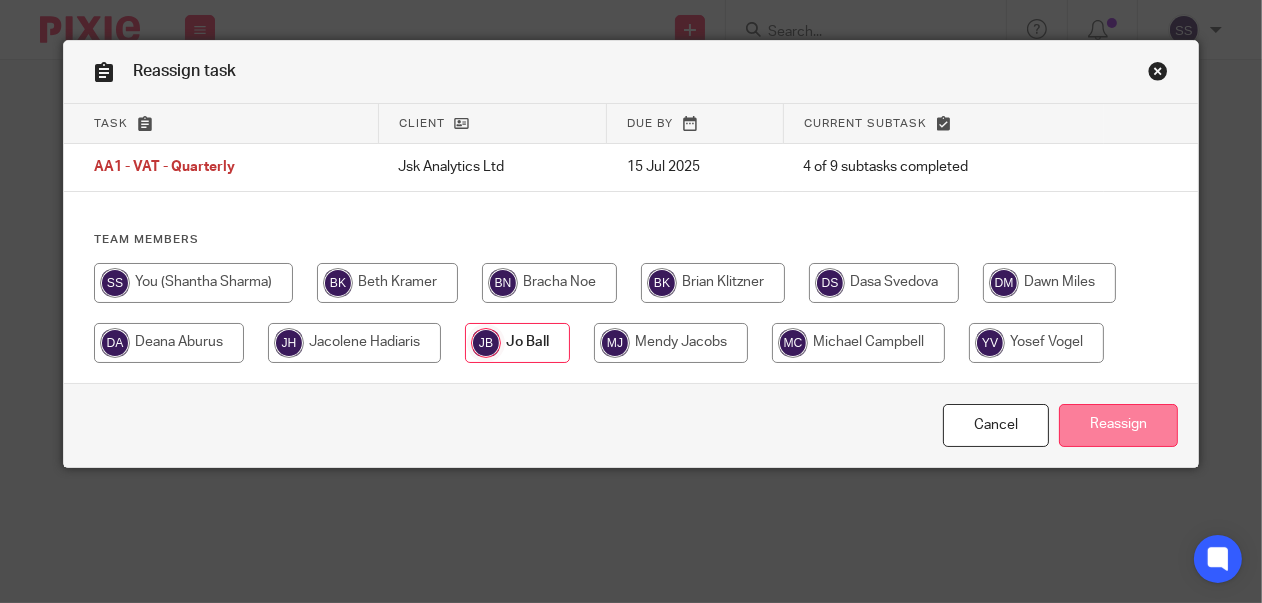click on "Reassign" at bounding box center [1118, 425] 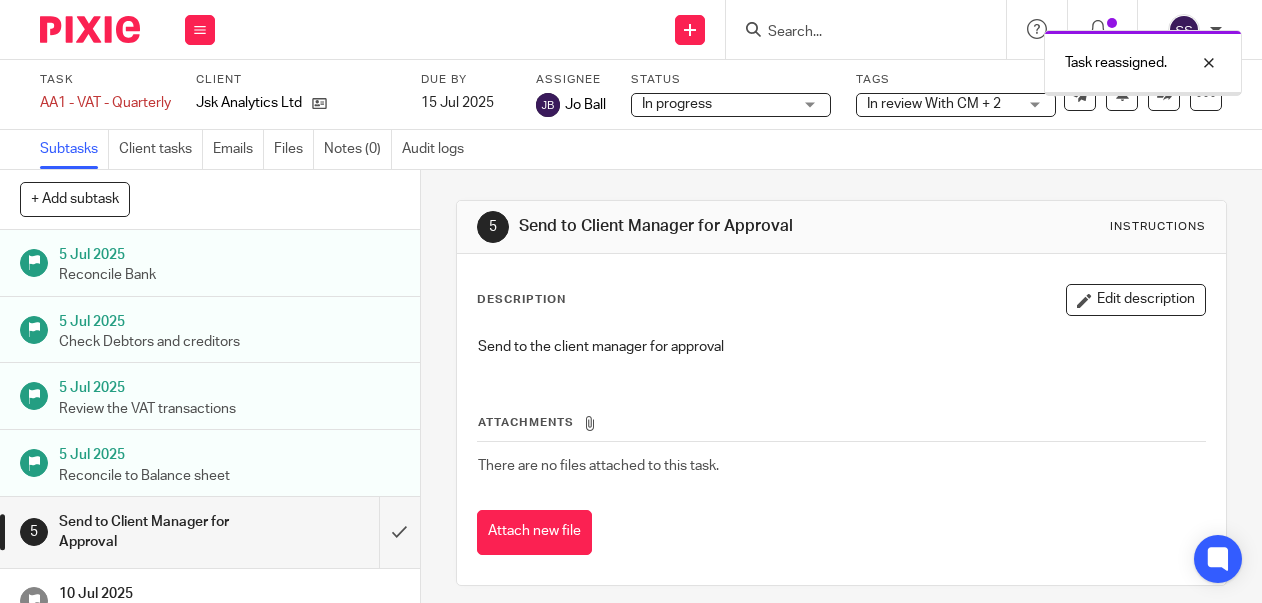 scroll, scrollTop: 0, scrollLeft: 0, axis: both 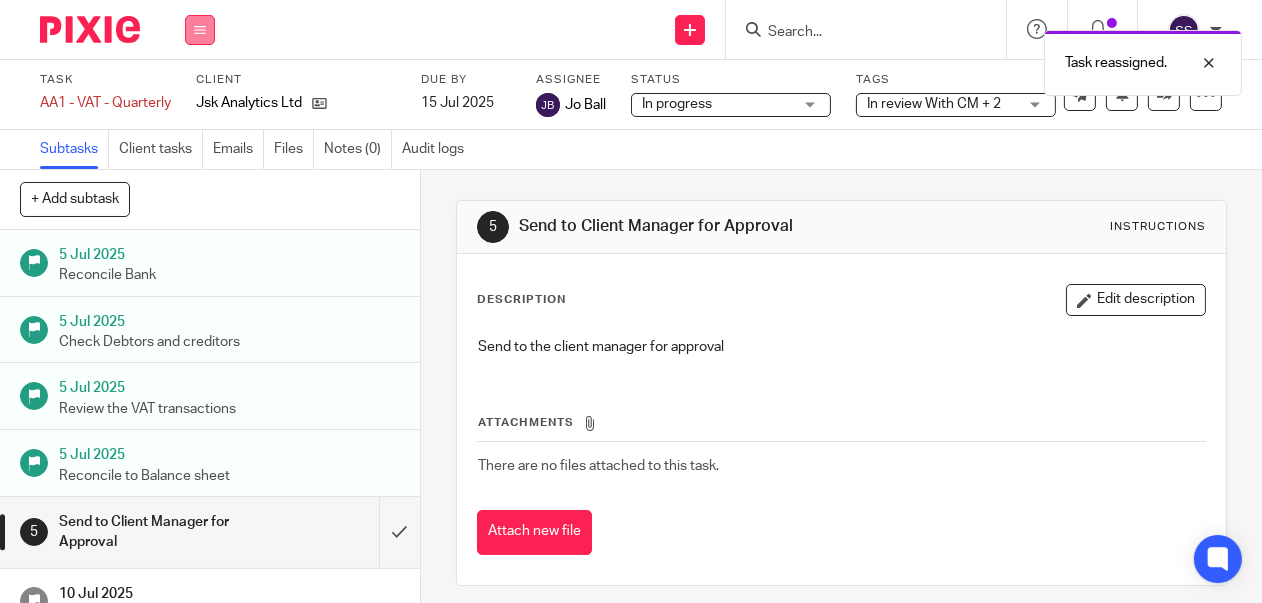 click at bounding box center [200, 30] 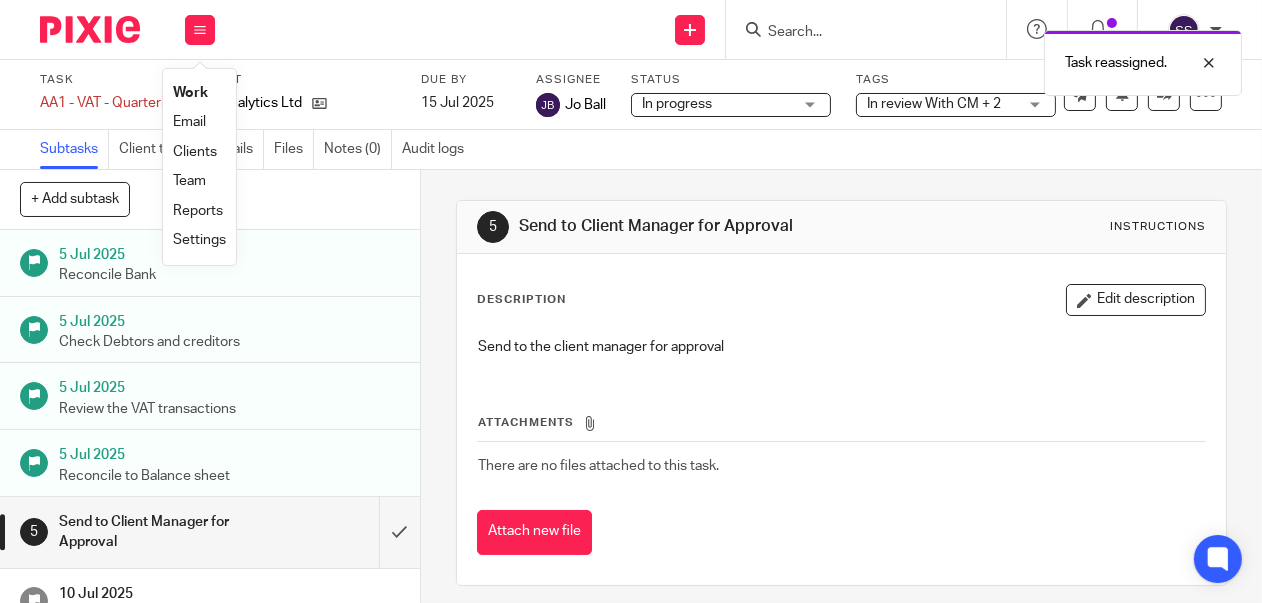 click on "Clients" at bounding box center (195, 152) 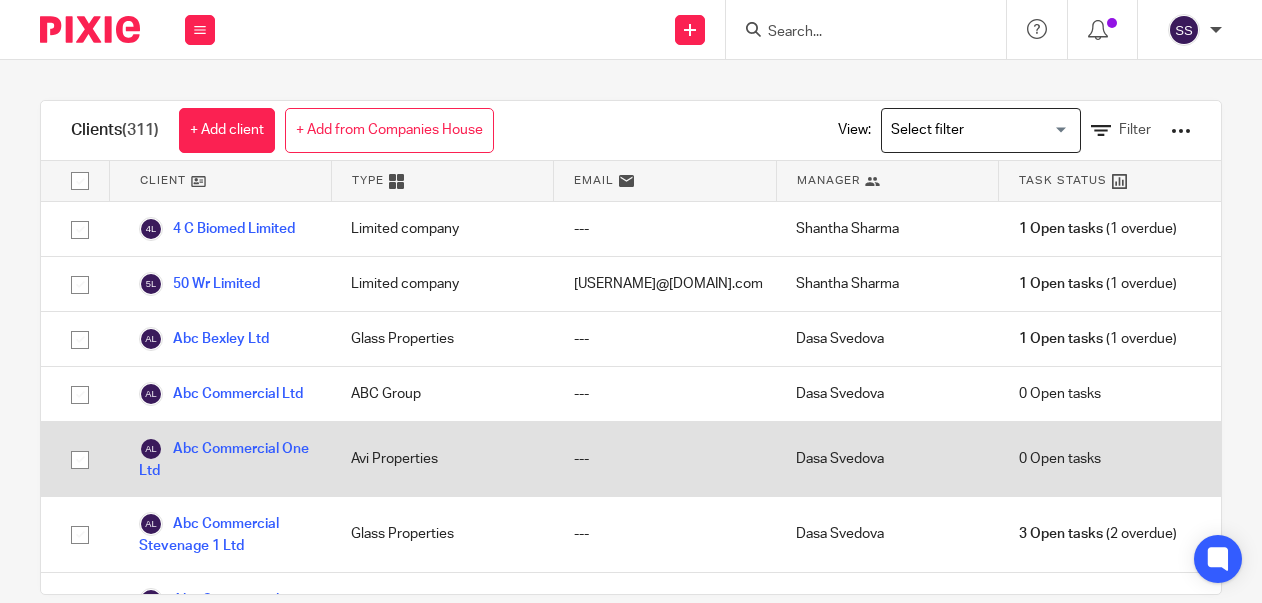 scroll, scrollTop: 0, scrollLeft: 0, axis: both 